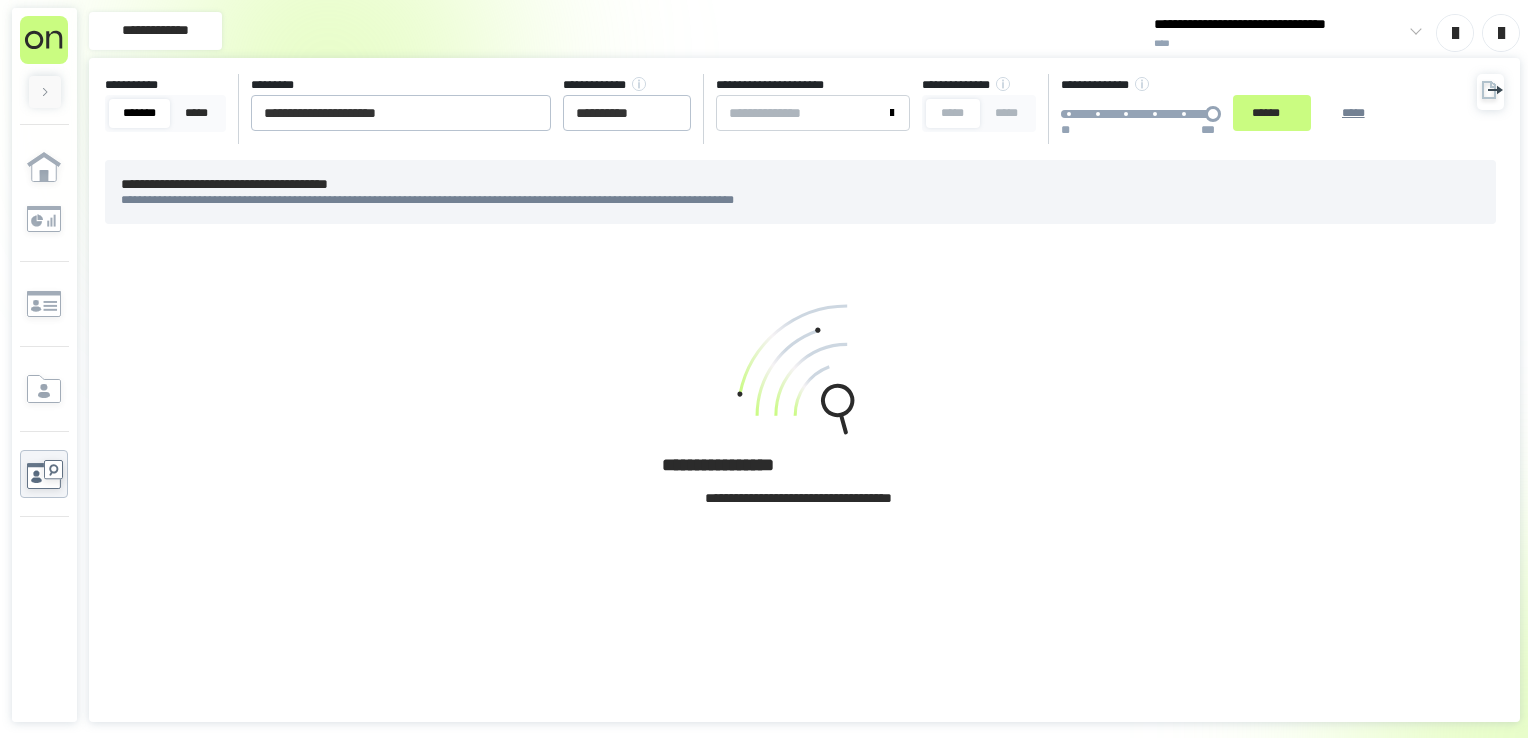 scroll, scrollTop: 0, scrollLeft: 0, axis: both 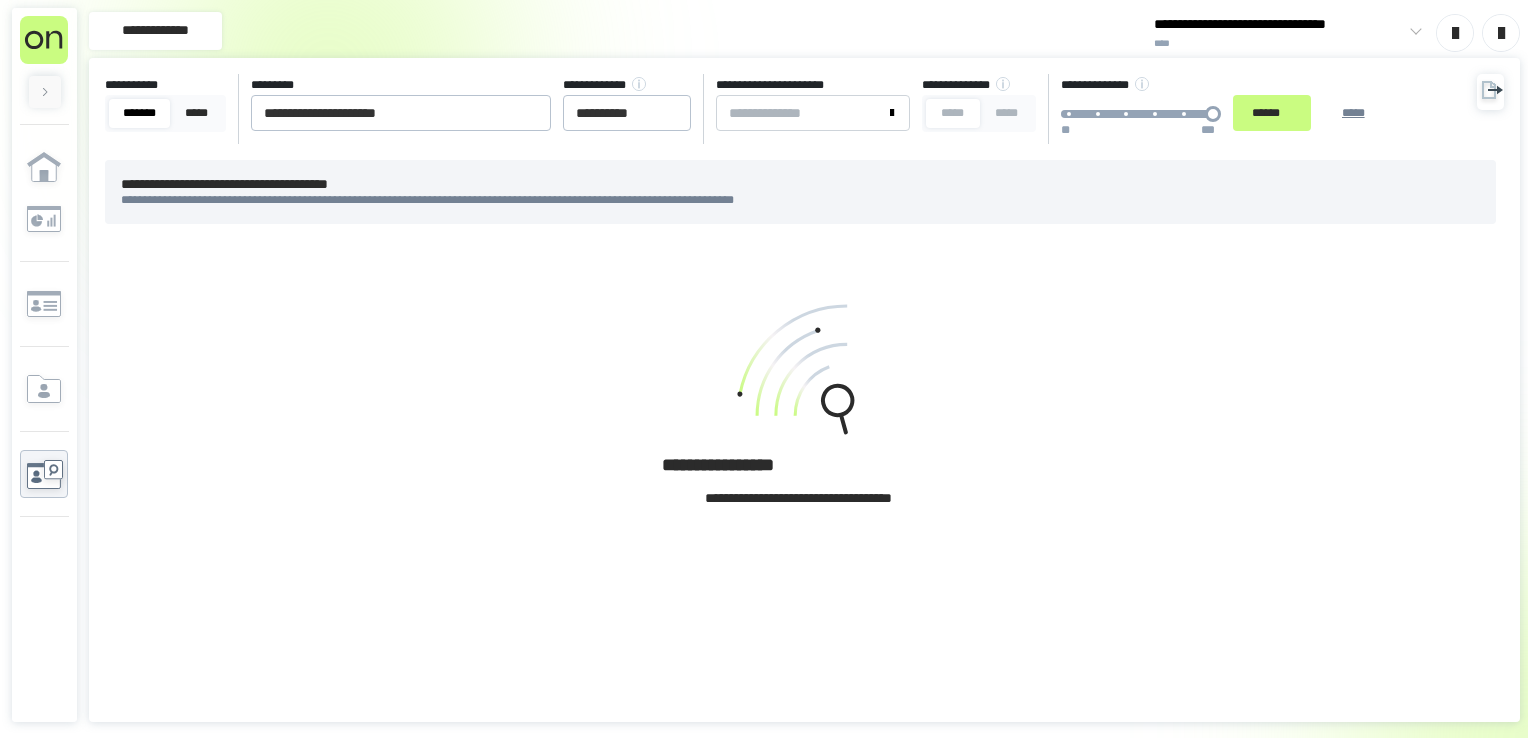 type on "**********" 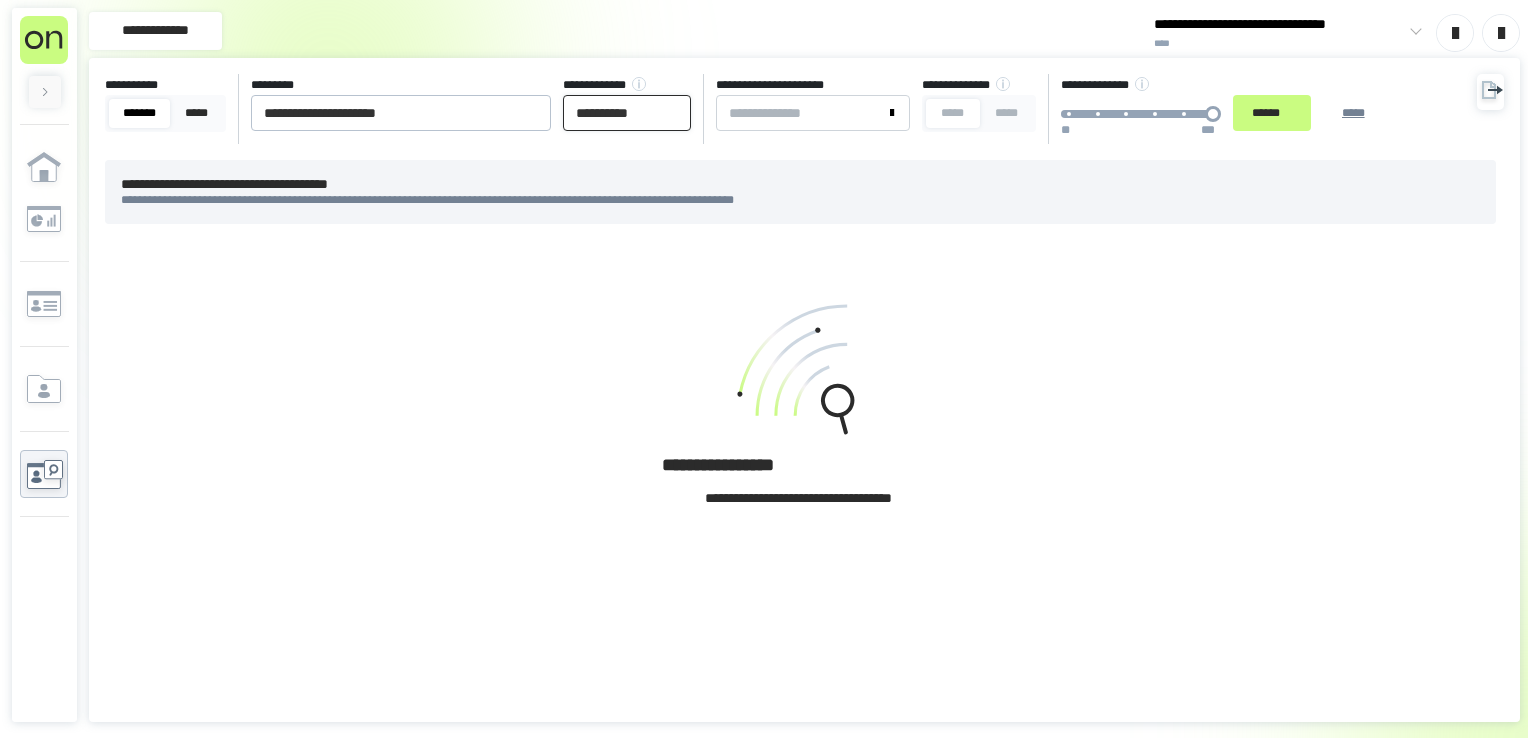 drag, startPoint x: 619, startPoint y: 114, endPoint x: 823, endPoint y: 103, distance: 204.29636 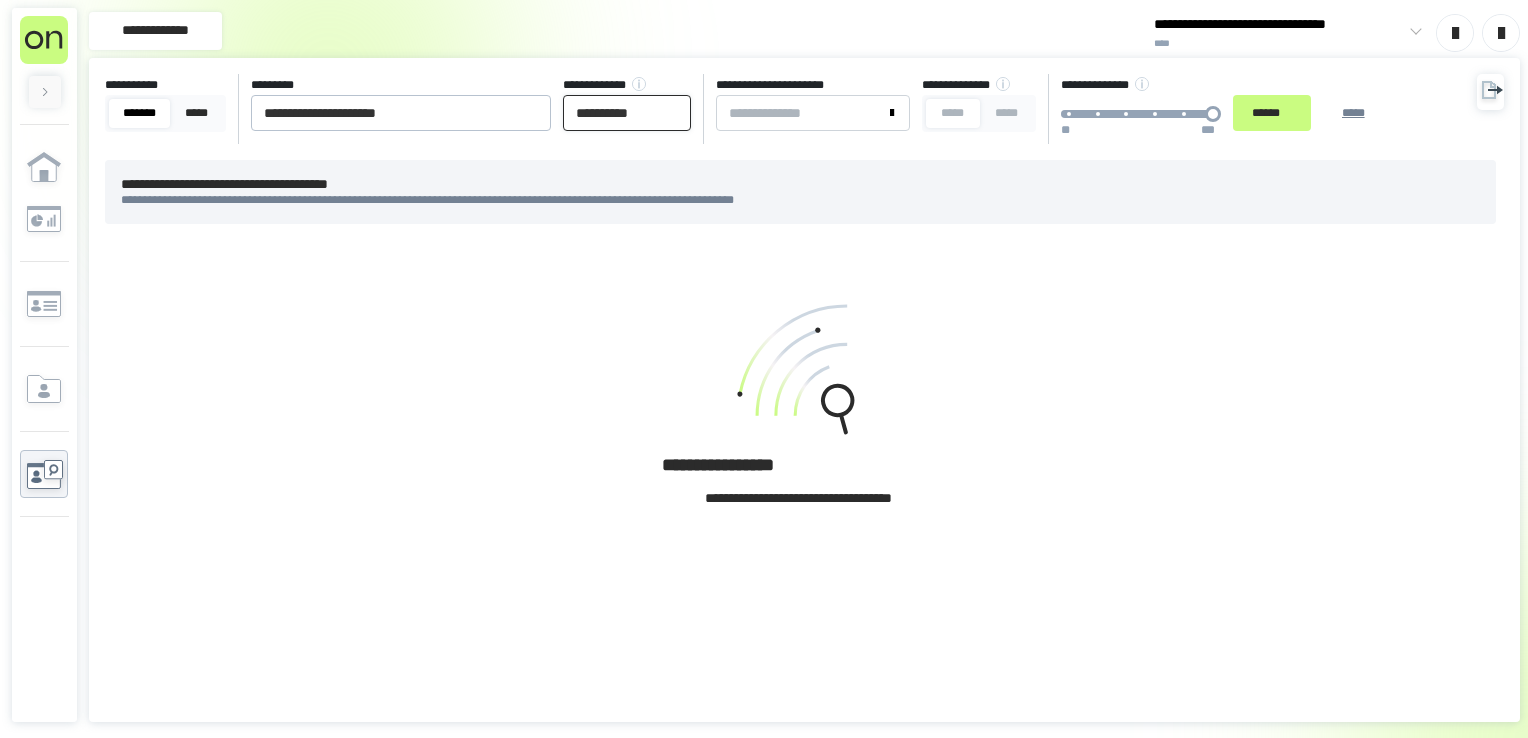 type on "**********" 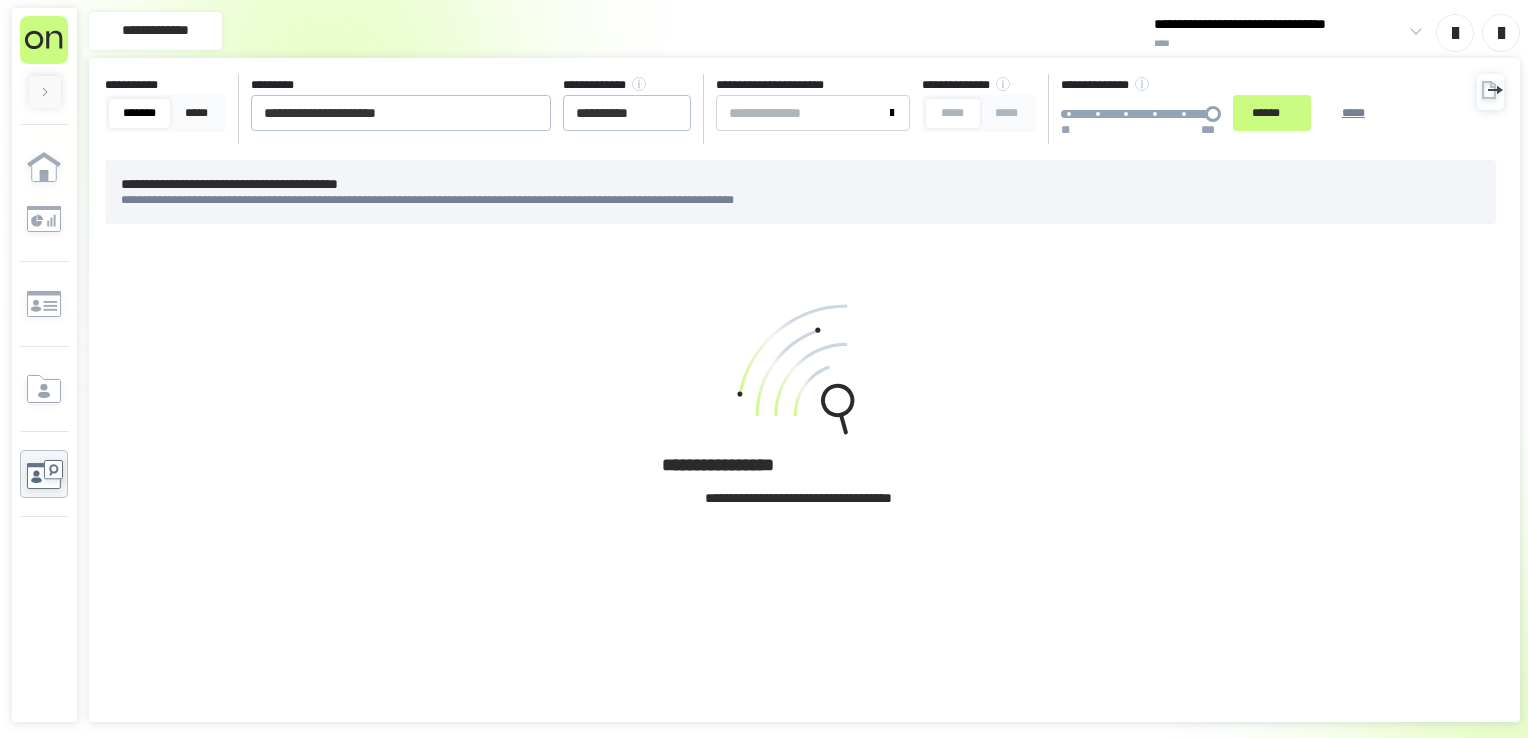 click 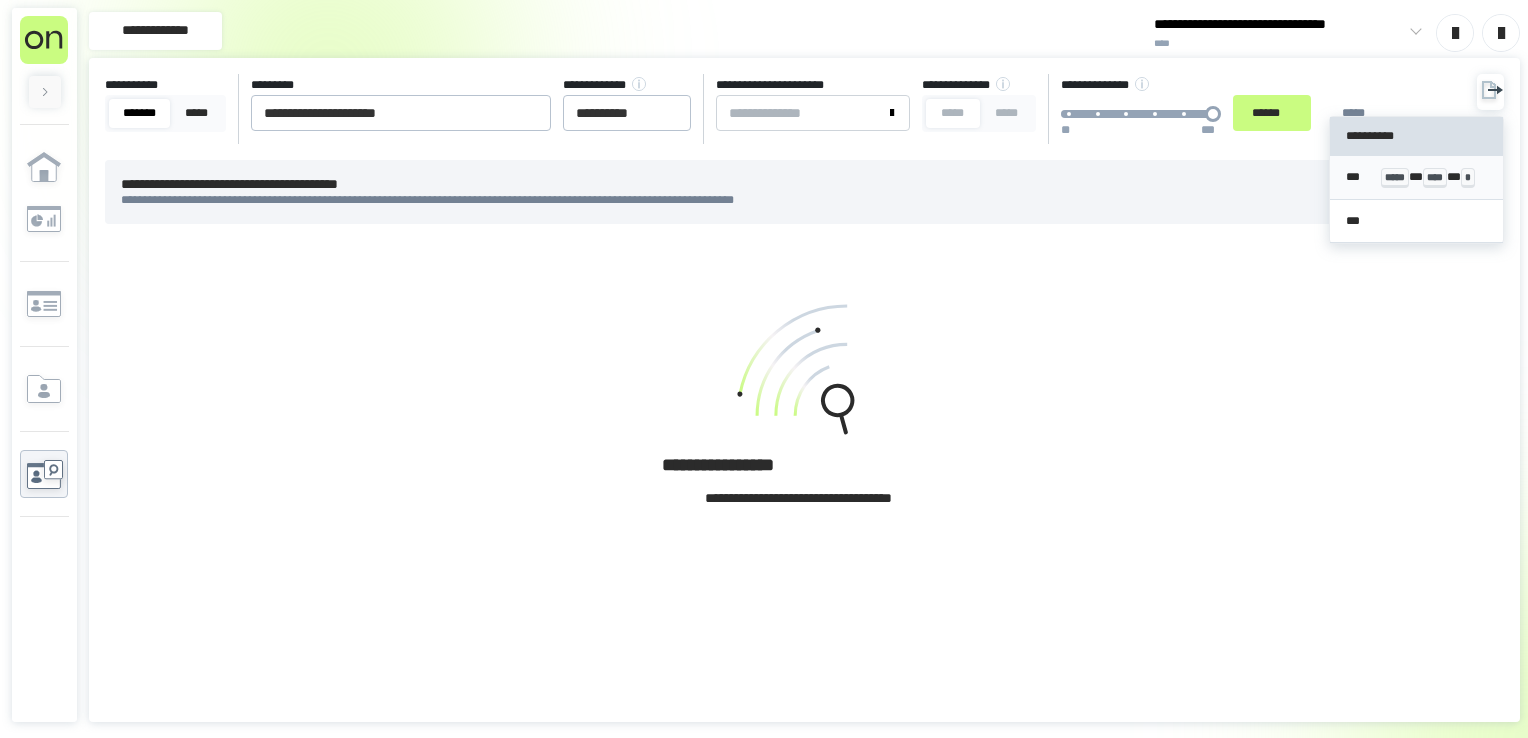 click on "****" at bounding box center (1435, 178) 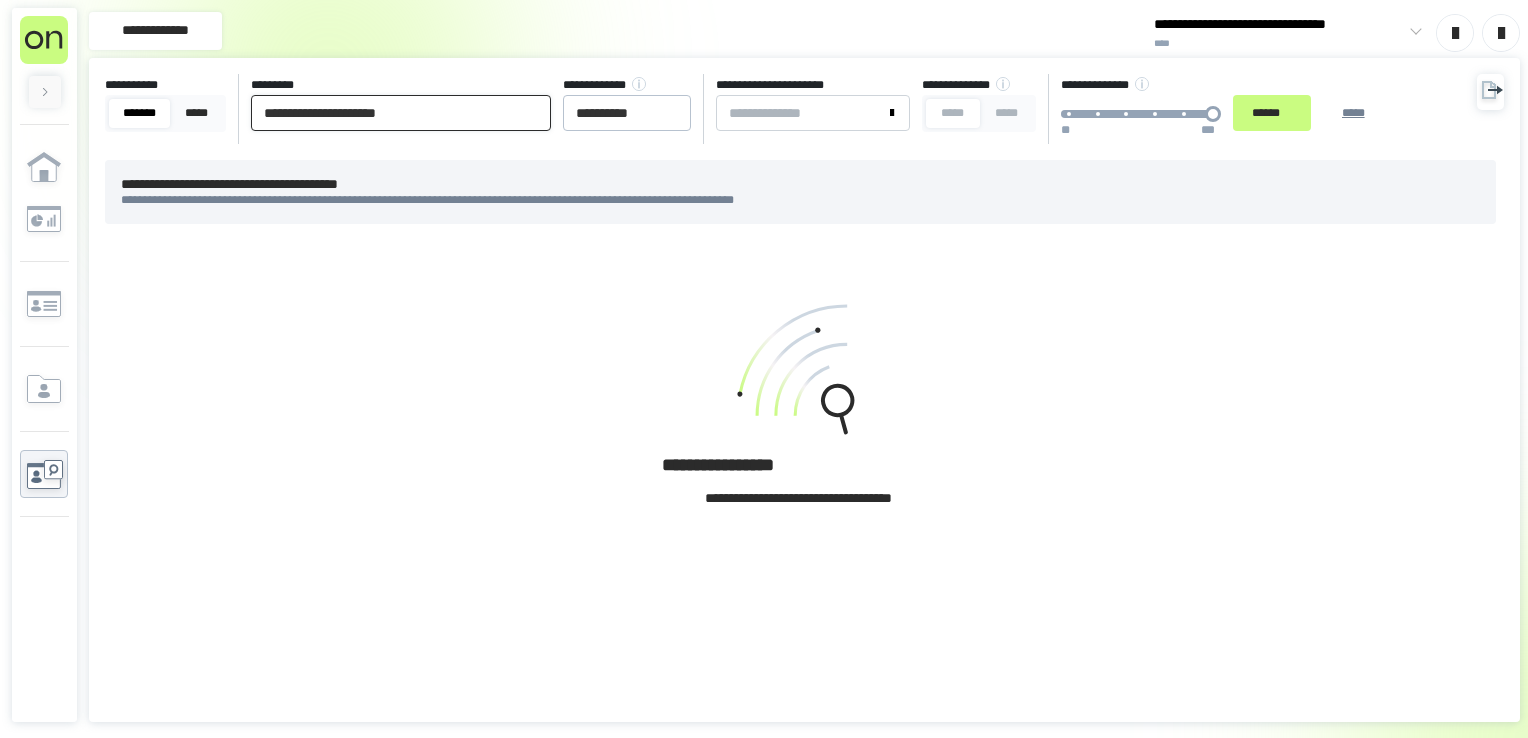 drag, startPoint x: 481, startPoint y: 106, endPoint x: -4, endPoint y: 66, distance: 486.6467 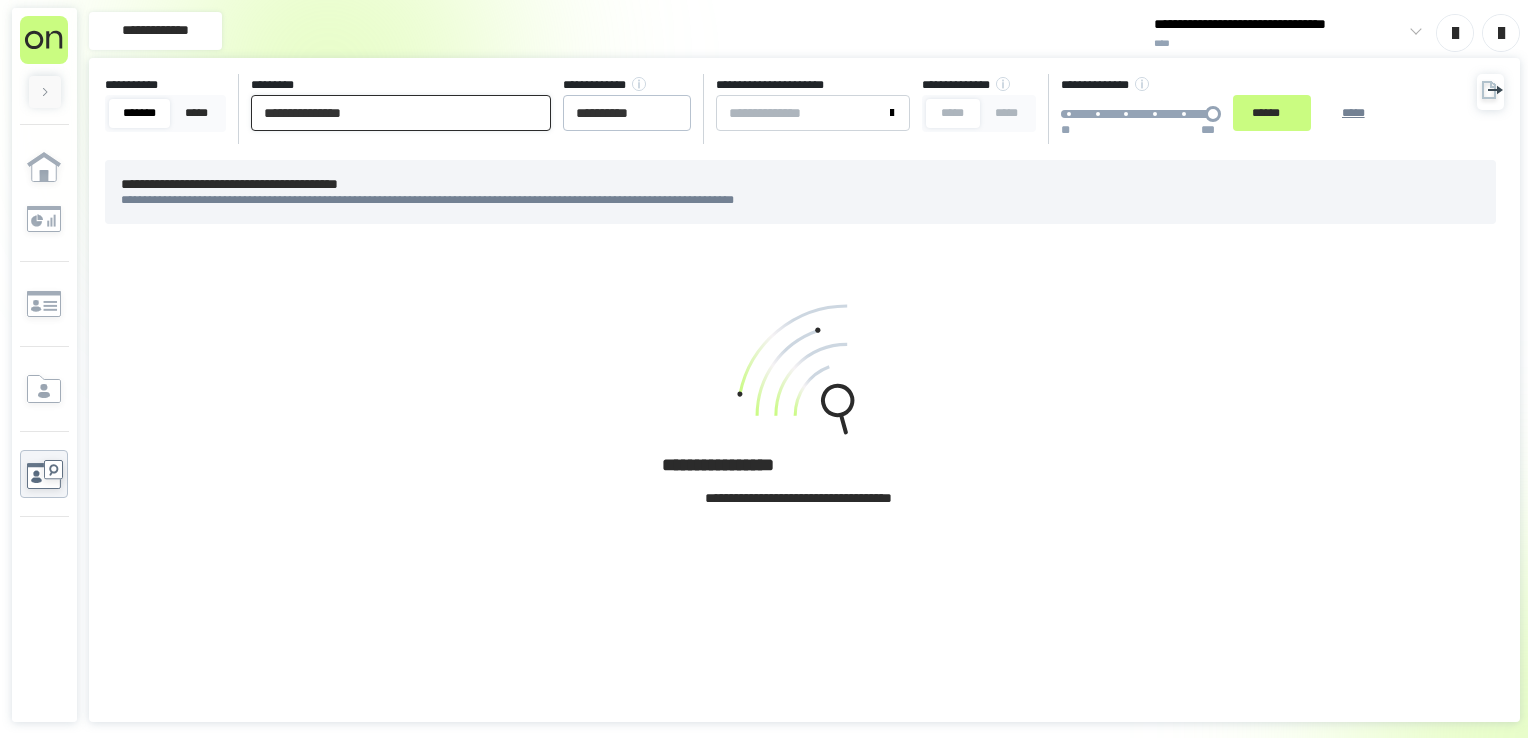 type on "**********" 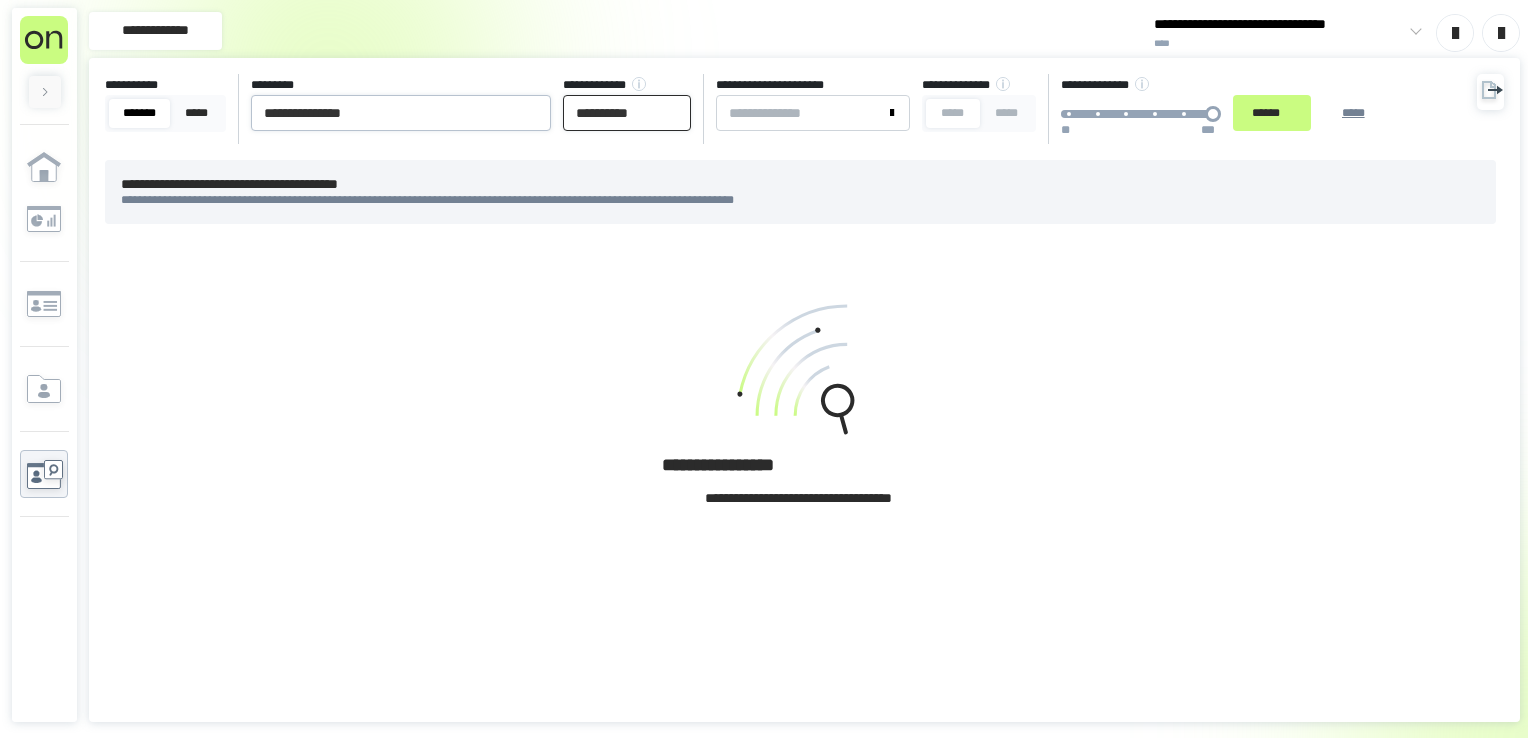 drag, startPoint x: 660, startPoint y: 107, endPoint x: 265, endPoint y: 107, distance: 395 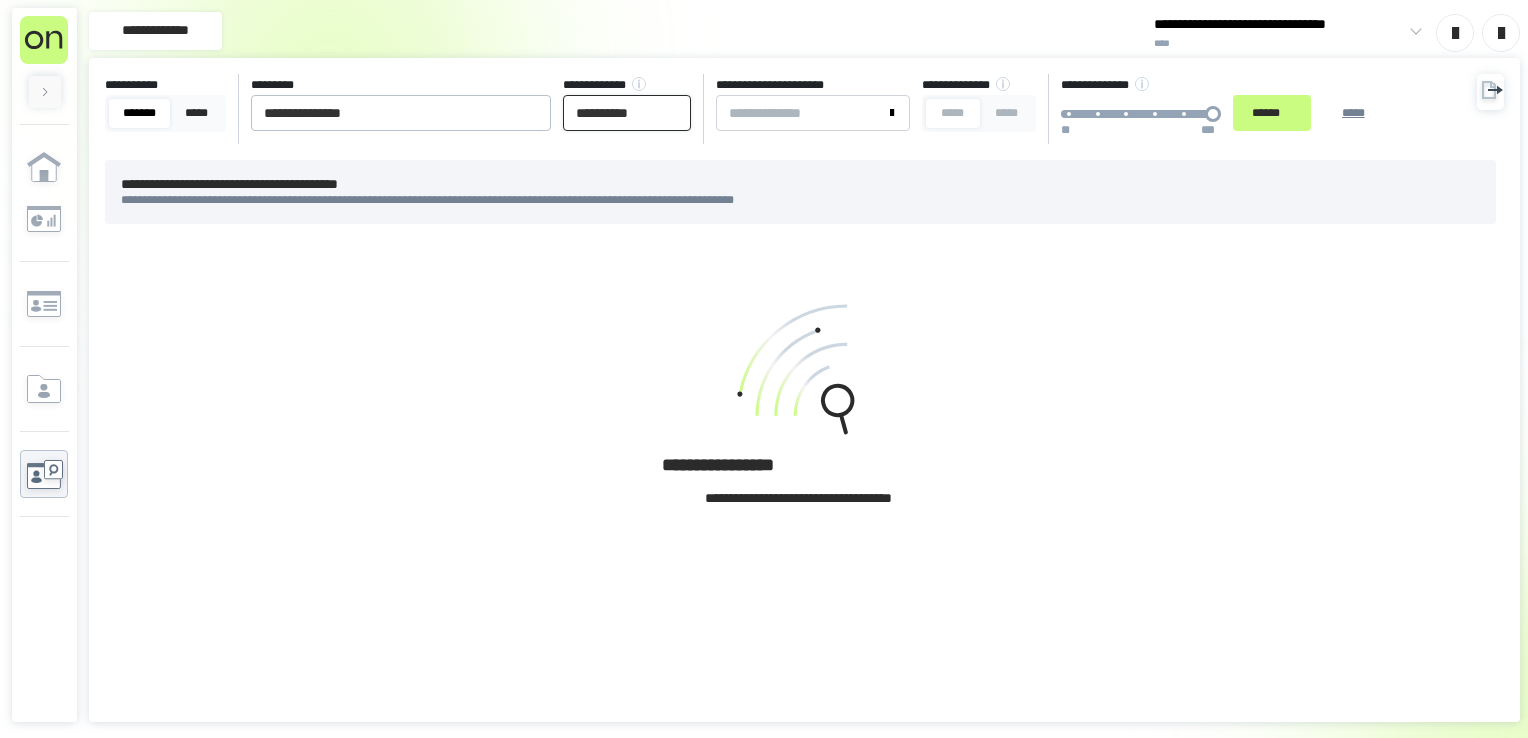 type on "*" 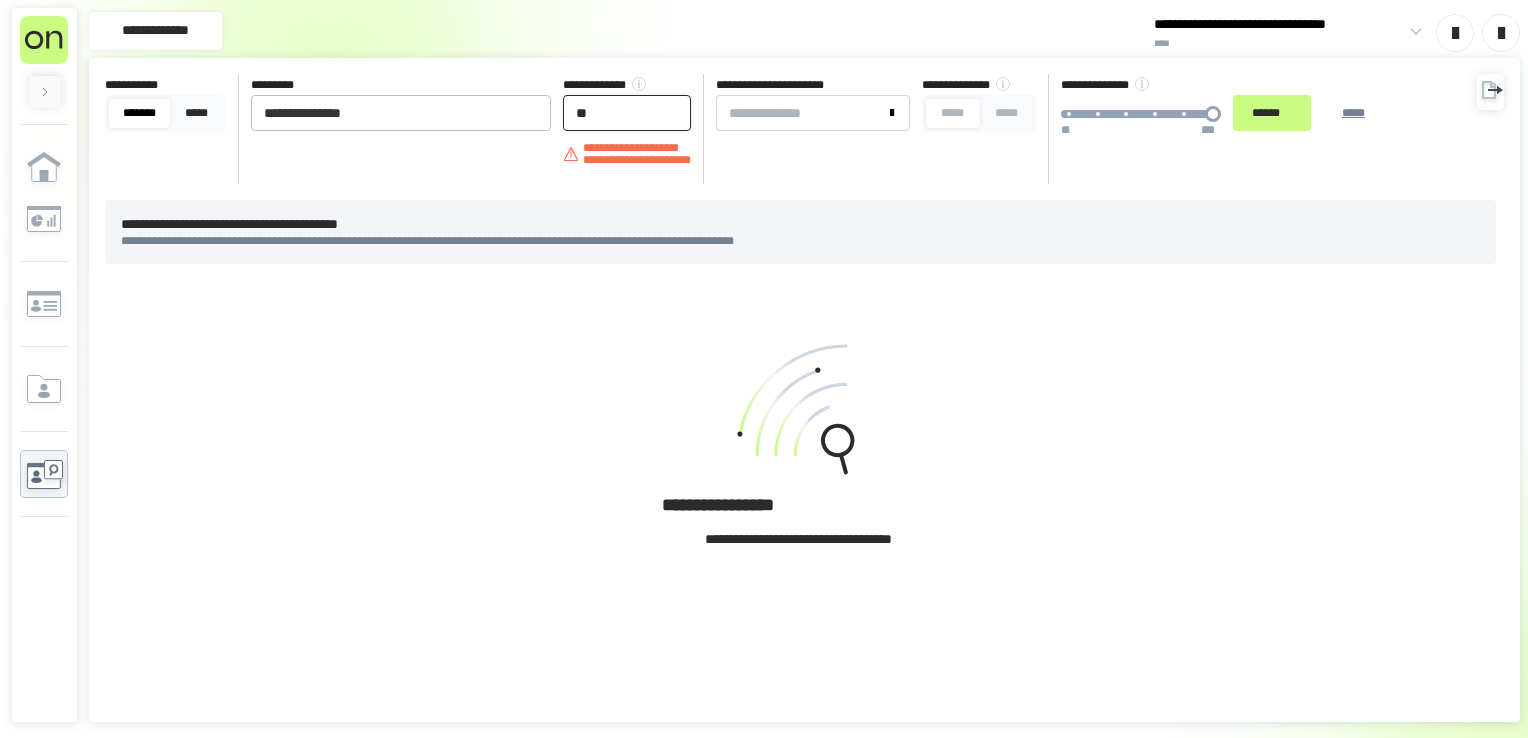 type on "*" 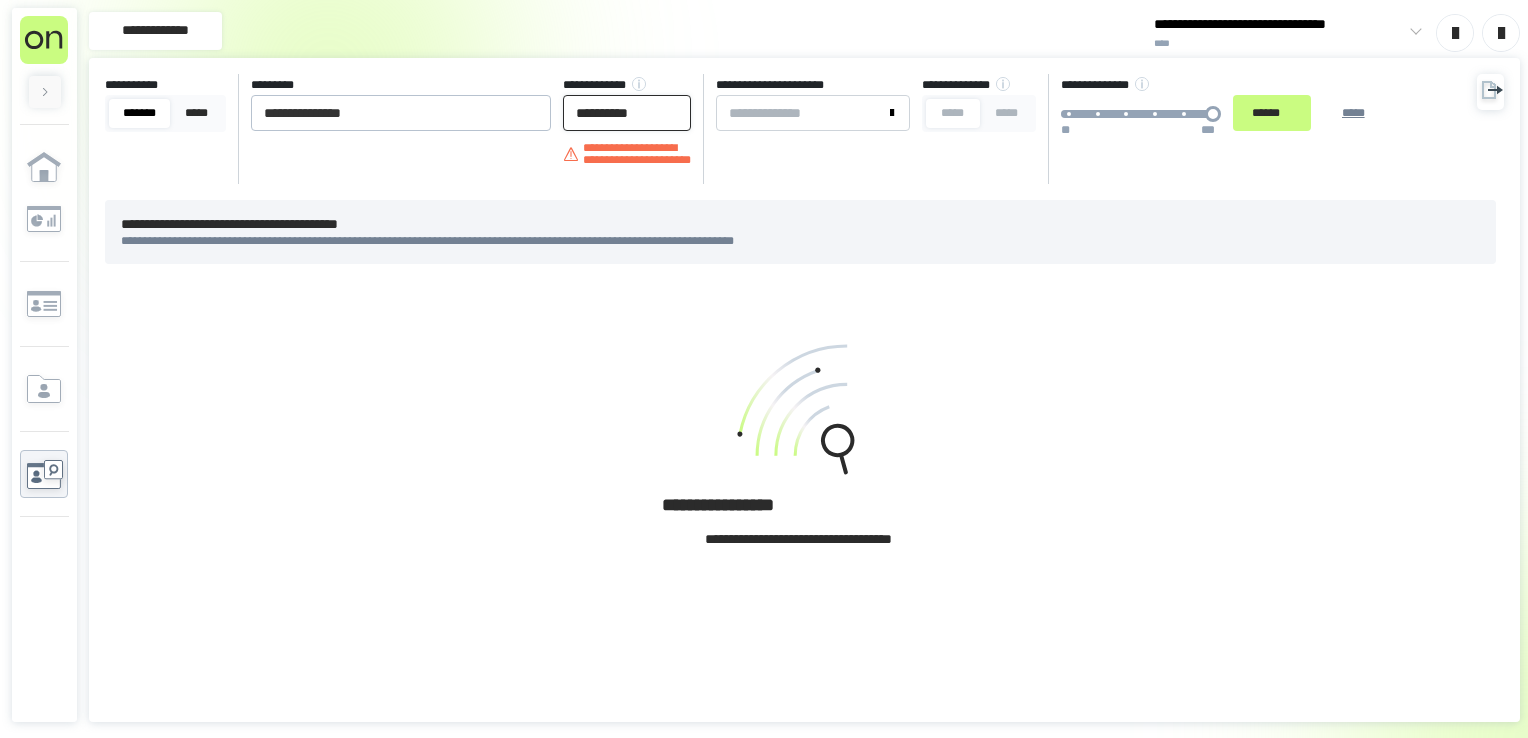 type on "**********" 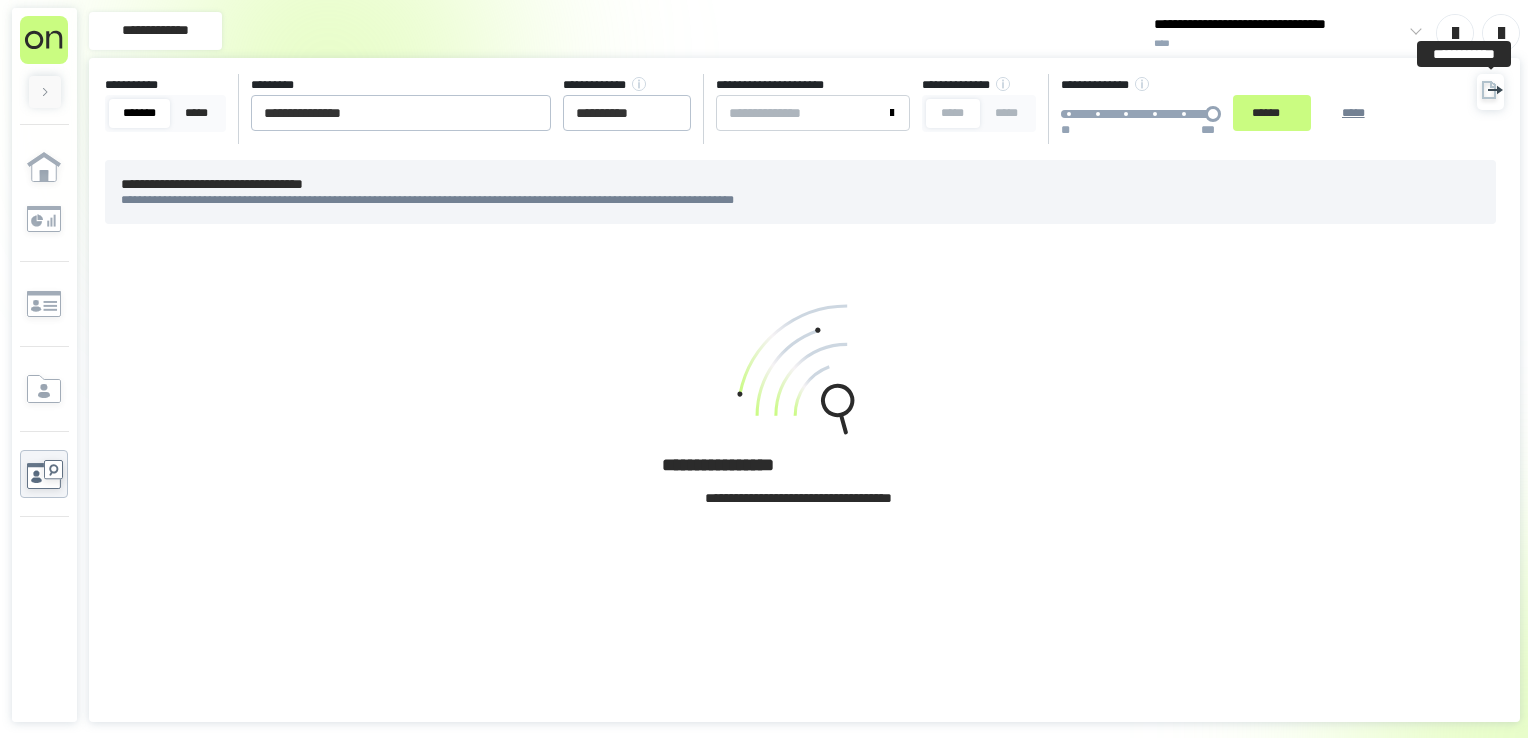 click 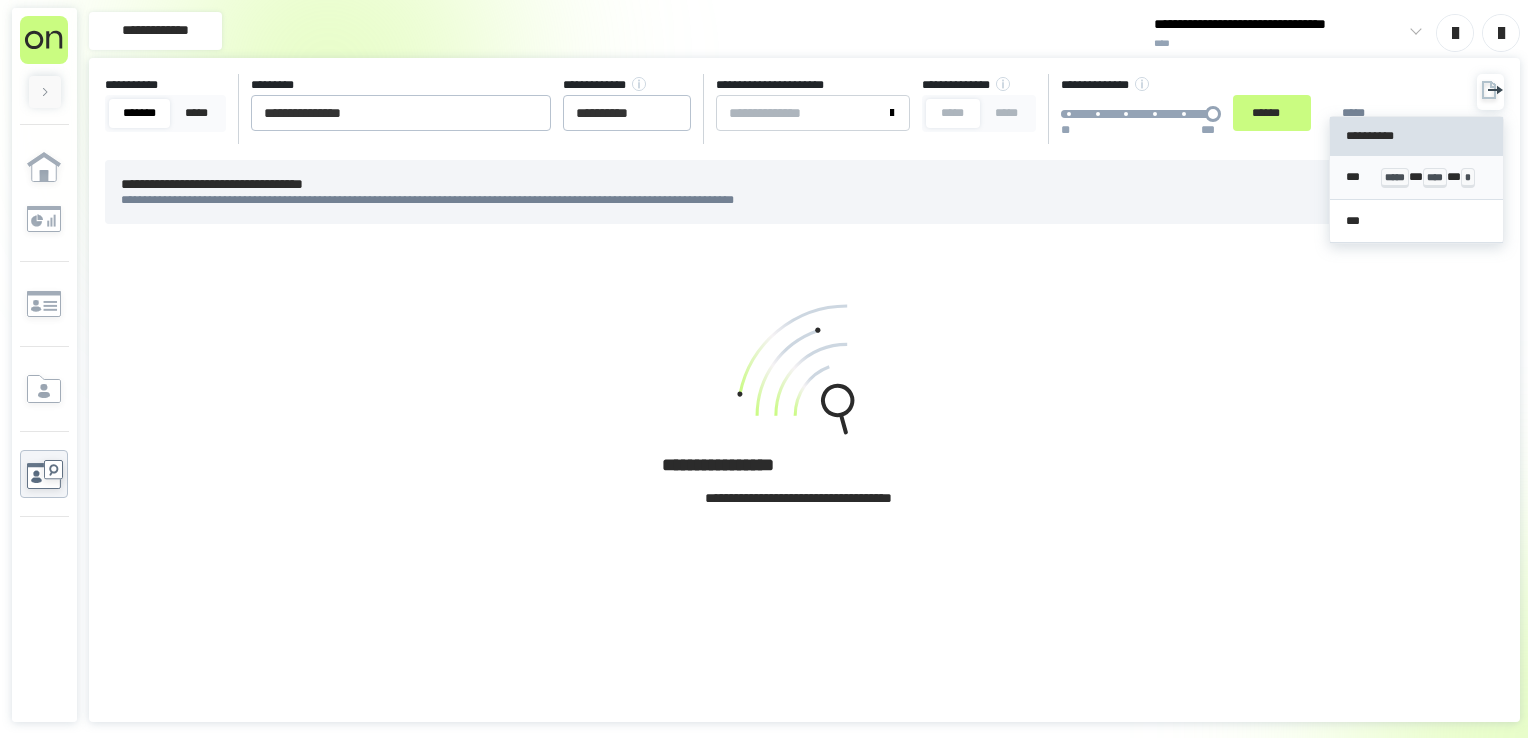 click on "***** * **** *   *" at bounding box center [1434, 177] 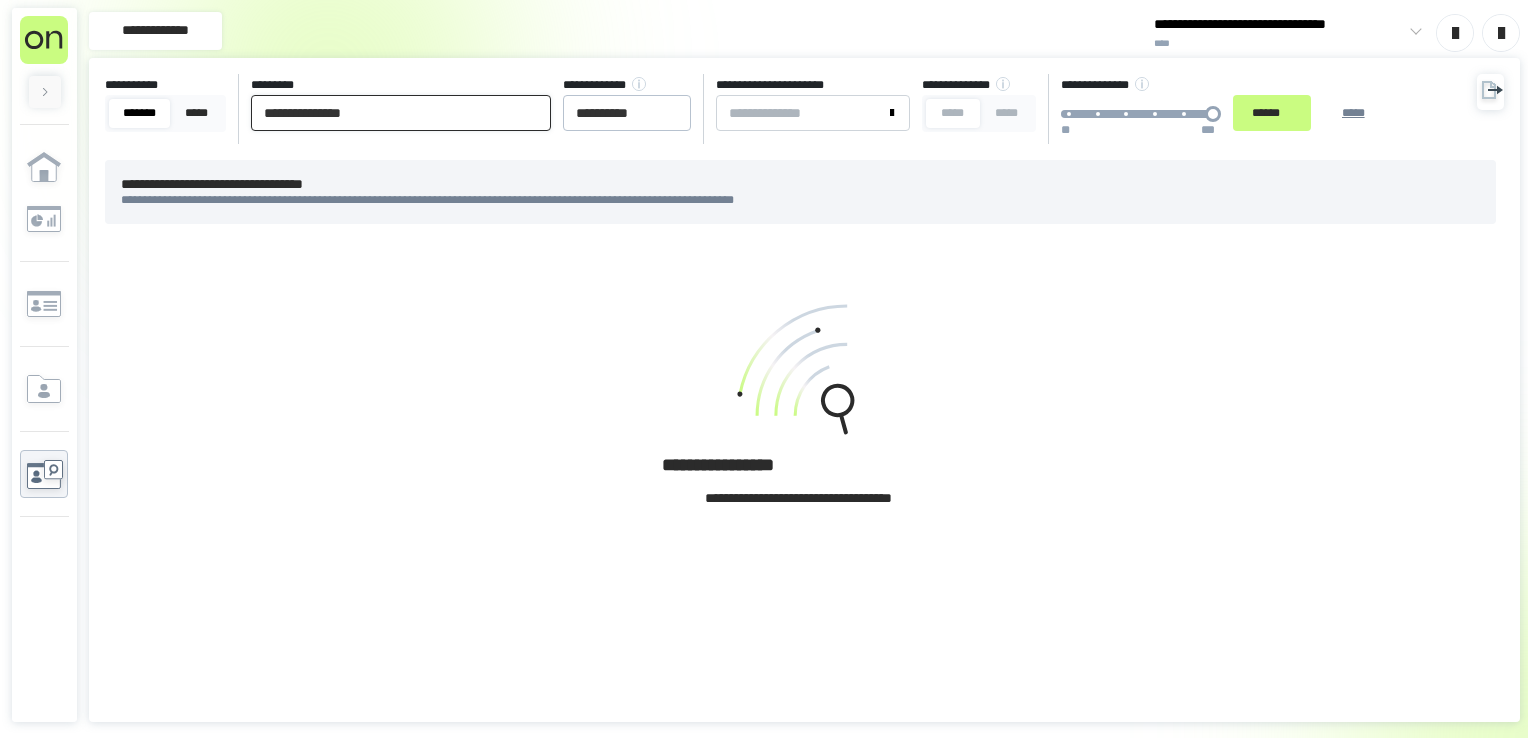 drag, startPoint x: 461, startPoint y: 118, endPoint x: 0, endPoint y: 81, distance: 462.48242 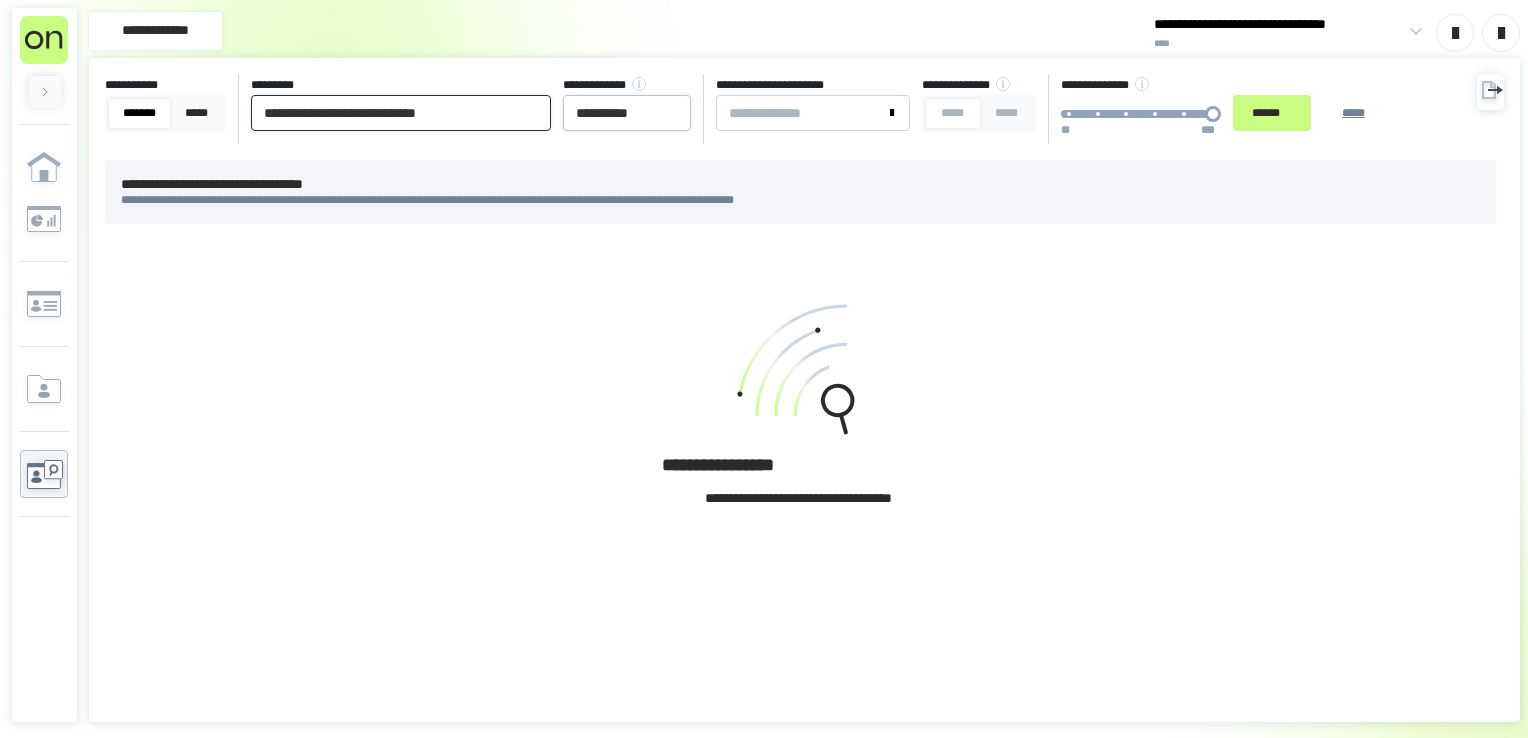 type on "**********" 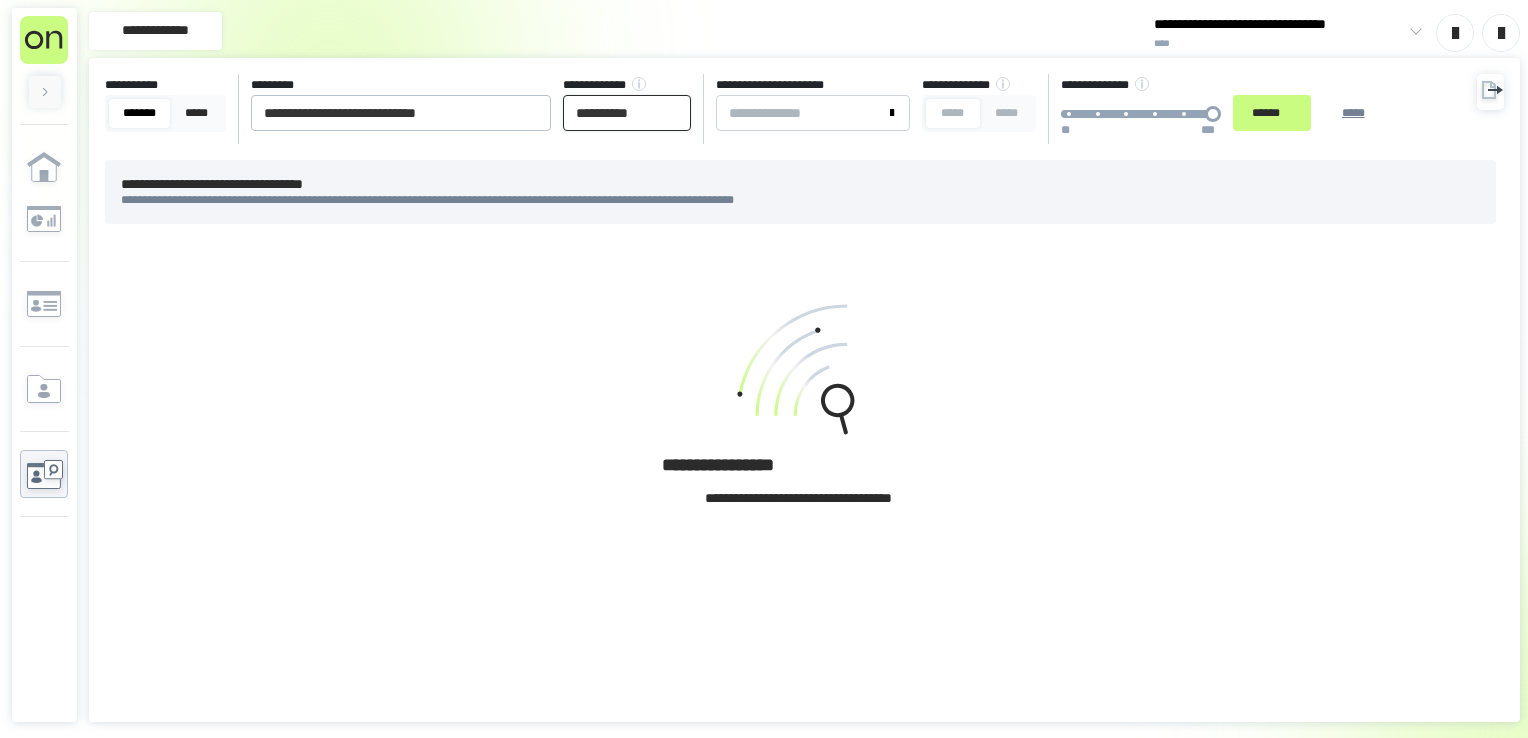 click on "**********" at bounding box center (627, 113) 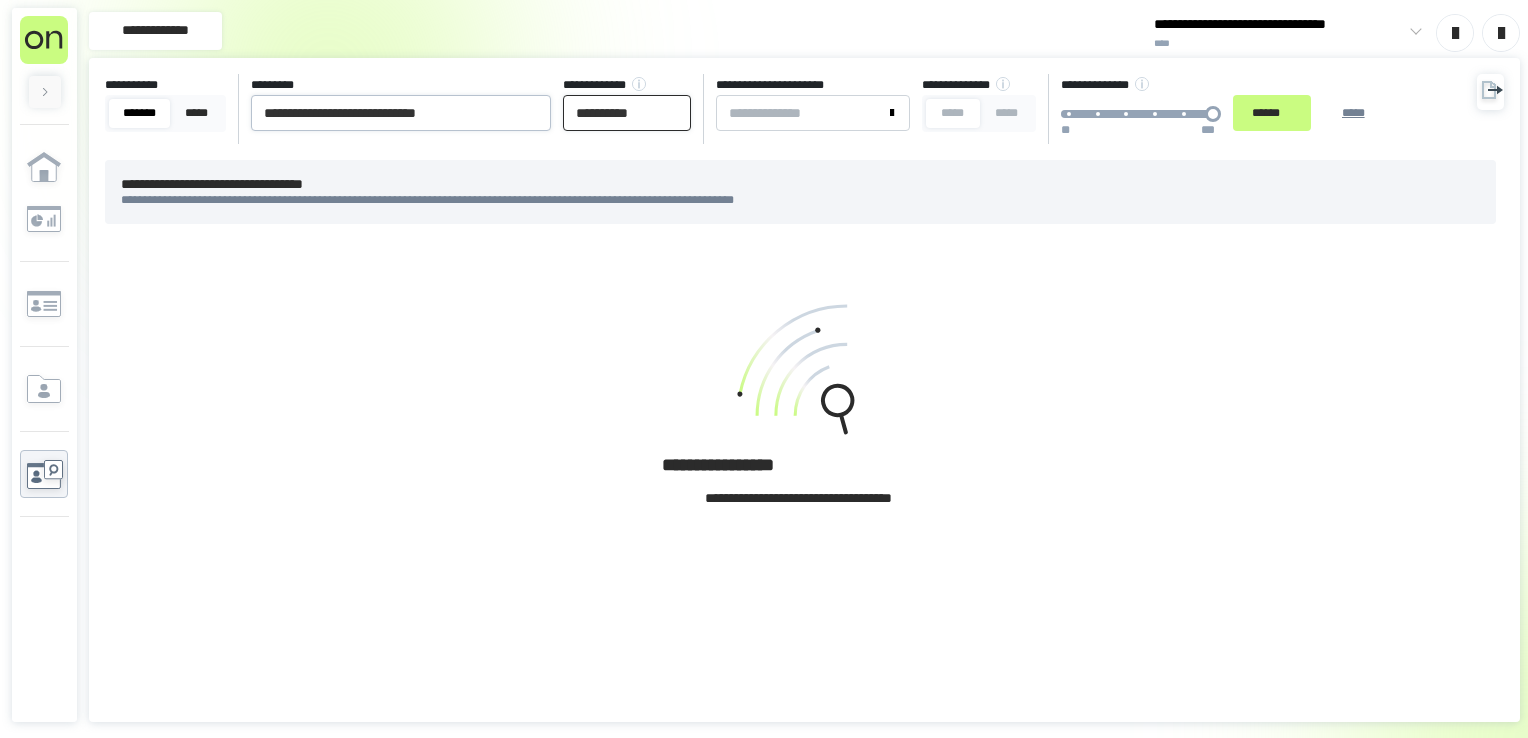 type on "**********" 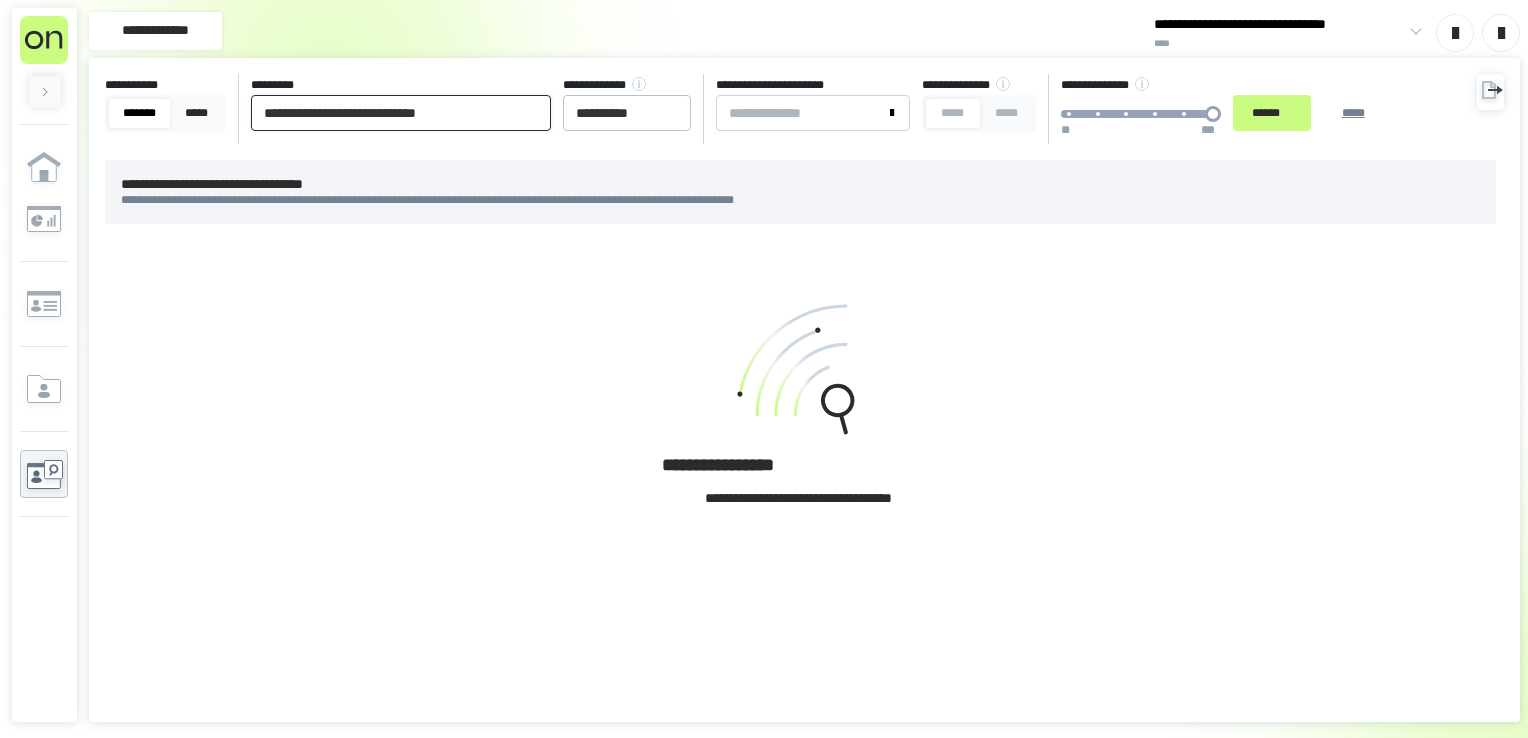 drag, startPoint x: 399, startPoint y: 108, endPoint x: 1430, endPoint y: 68, distance: 1031.7756 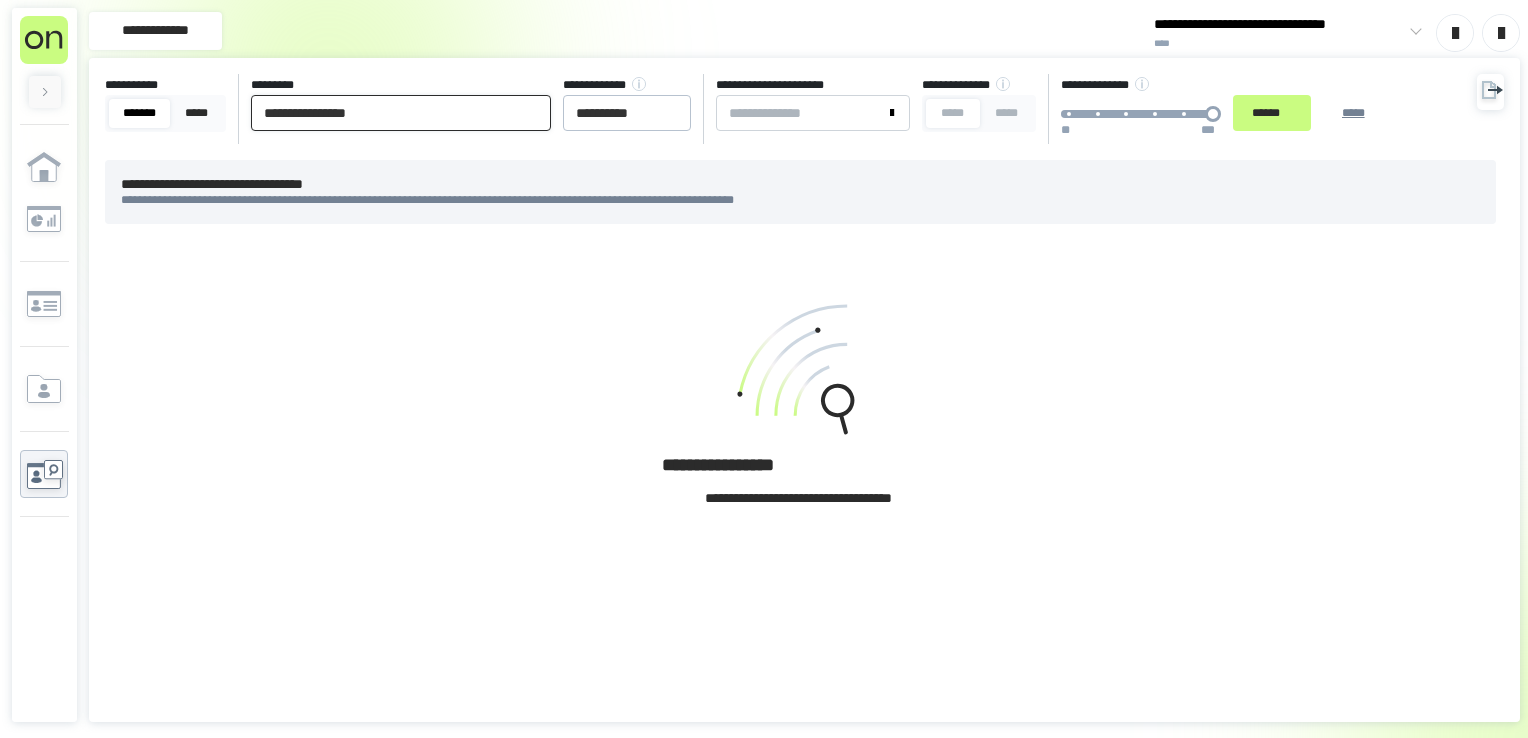 click on "******" at bounding box center (1272, 113) 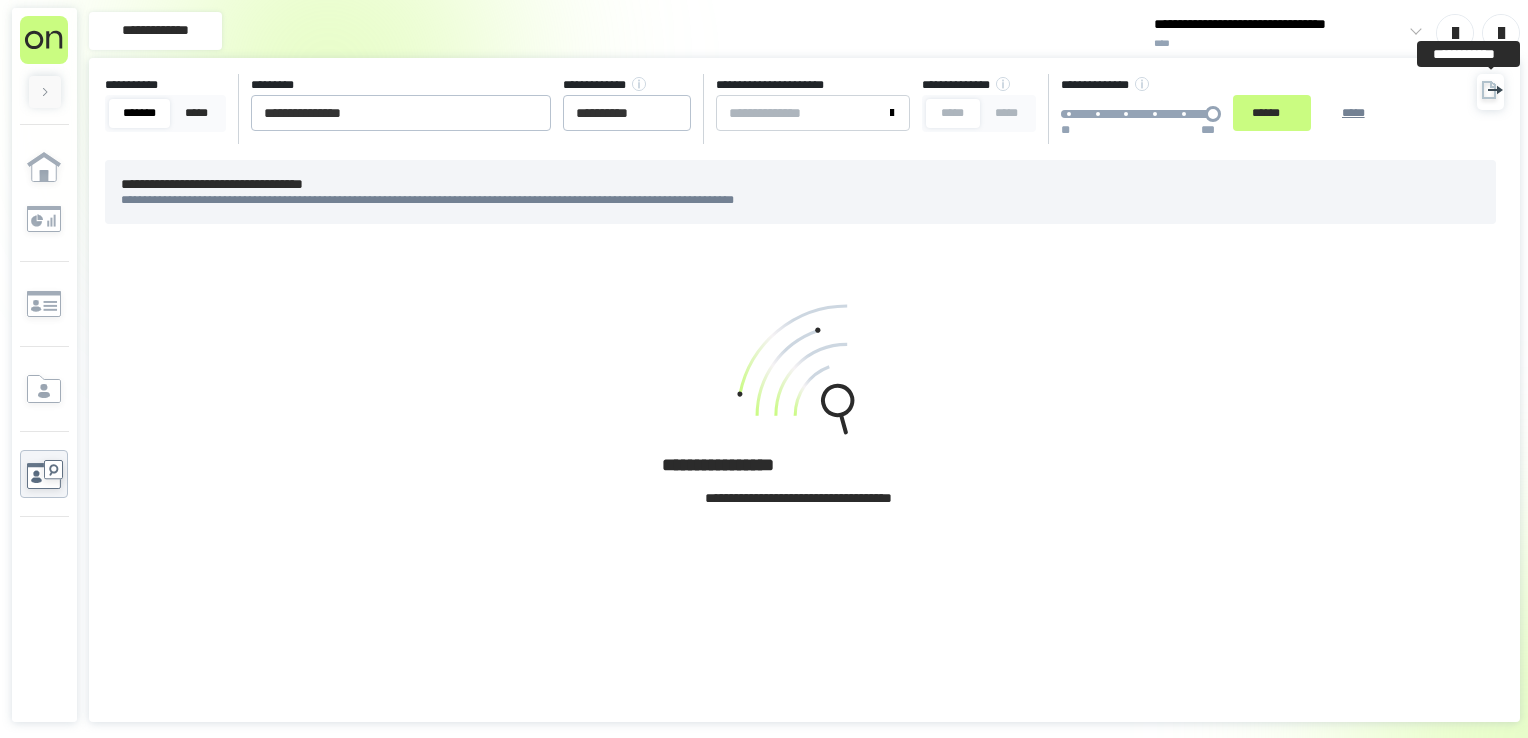 click 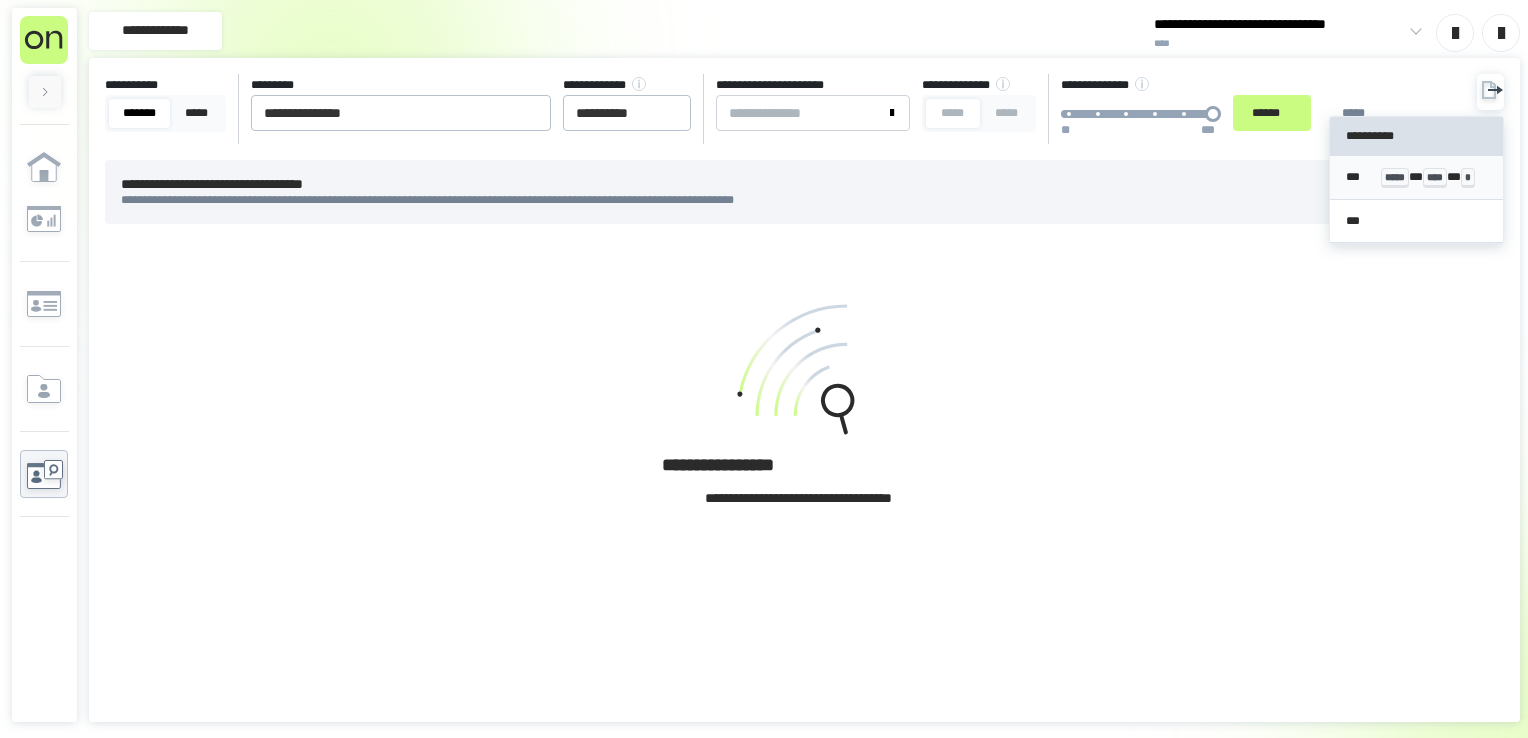 click on "***** * **** *   *" at bounding box center (1434, 177) 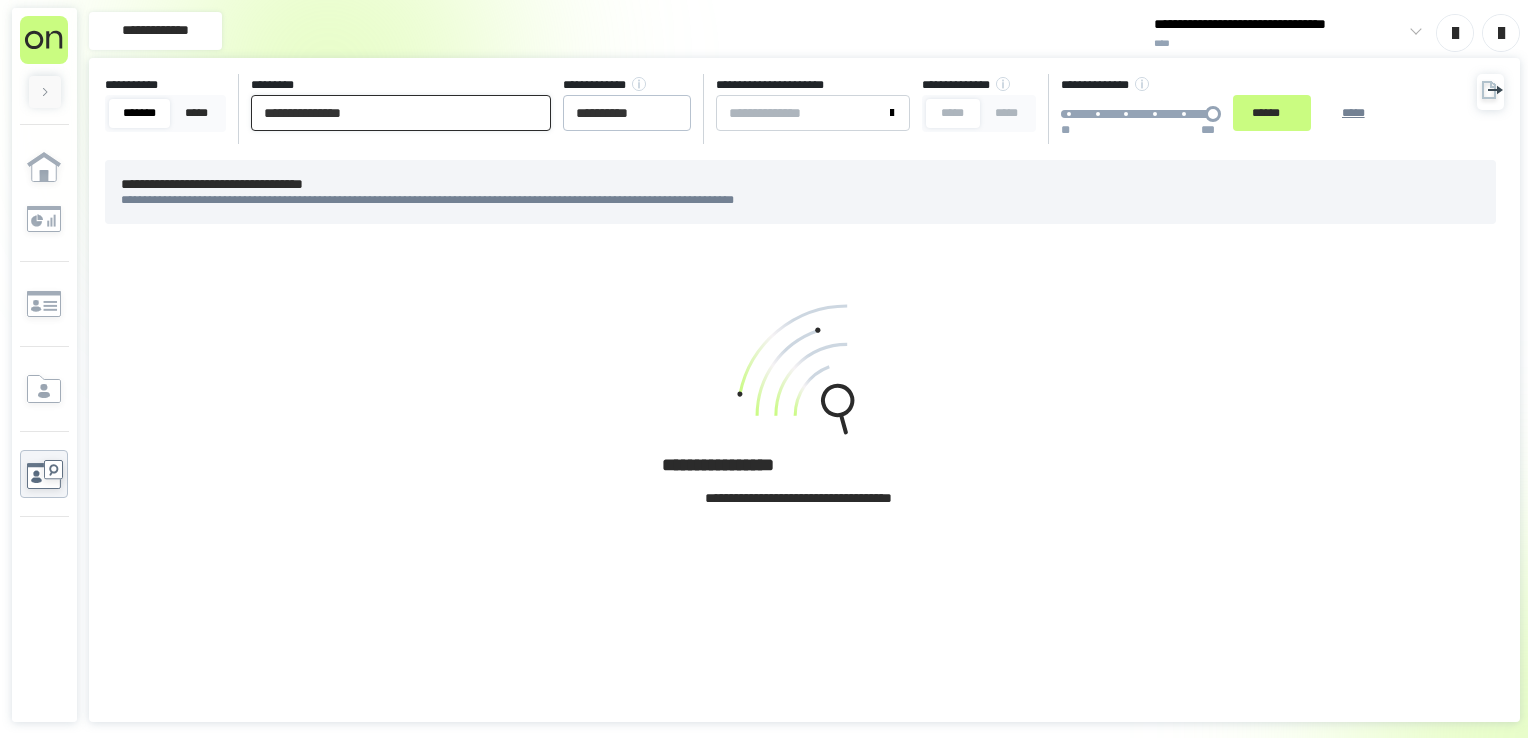 drag, startPoint x: 416, startPoint y: 122, endPoint x: 32, endPoint y: 117, distance: 384.03256 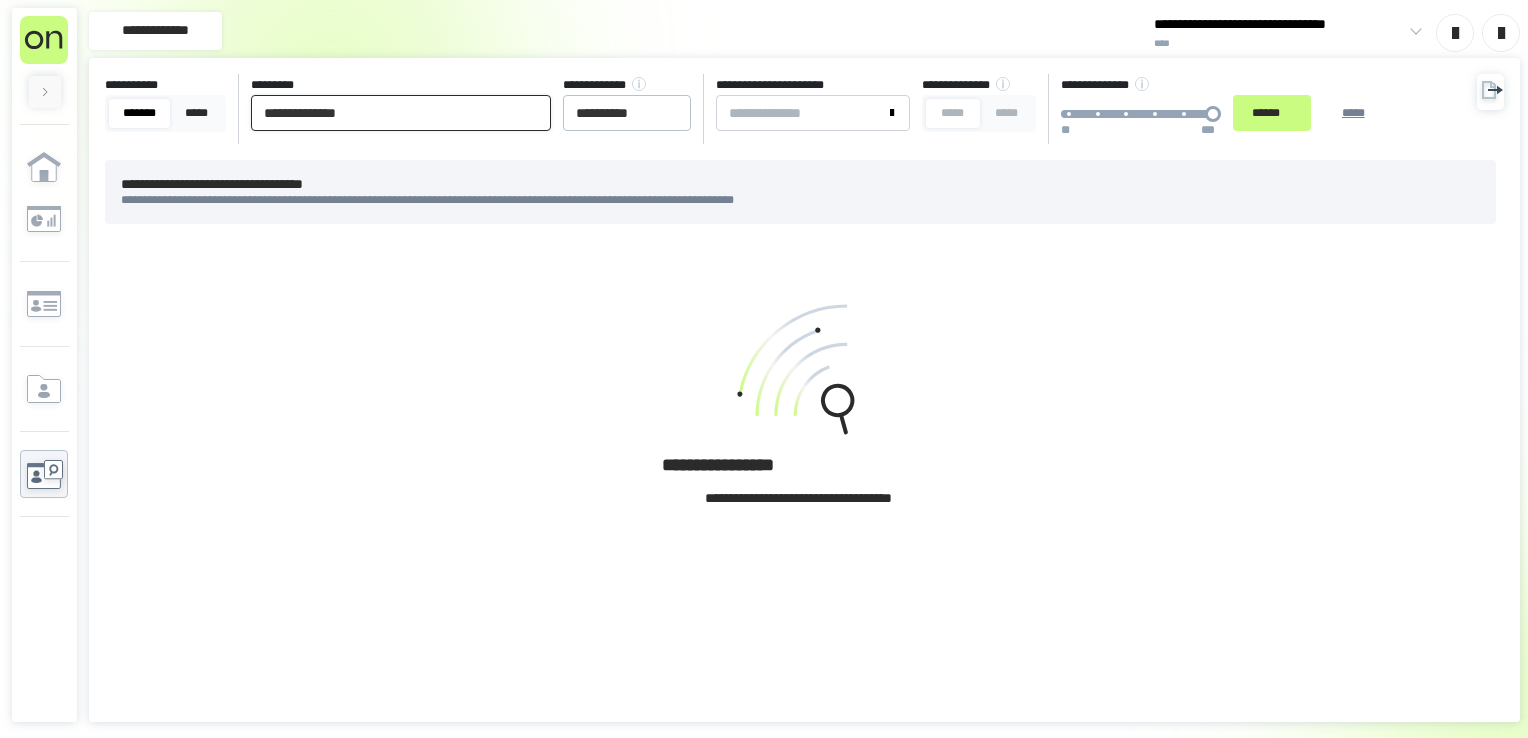 type on "**********" 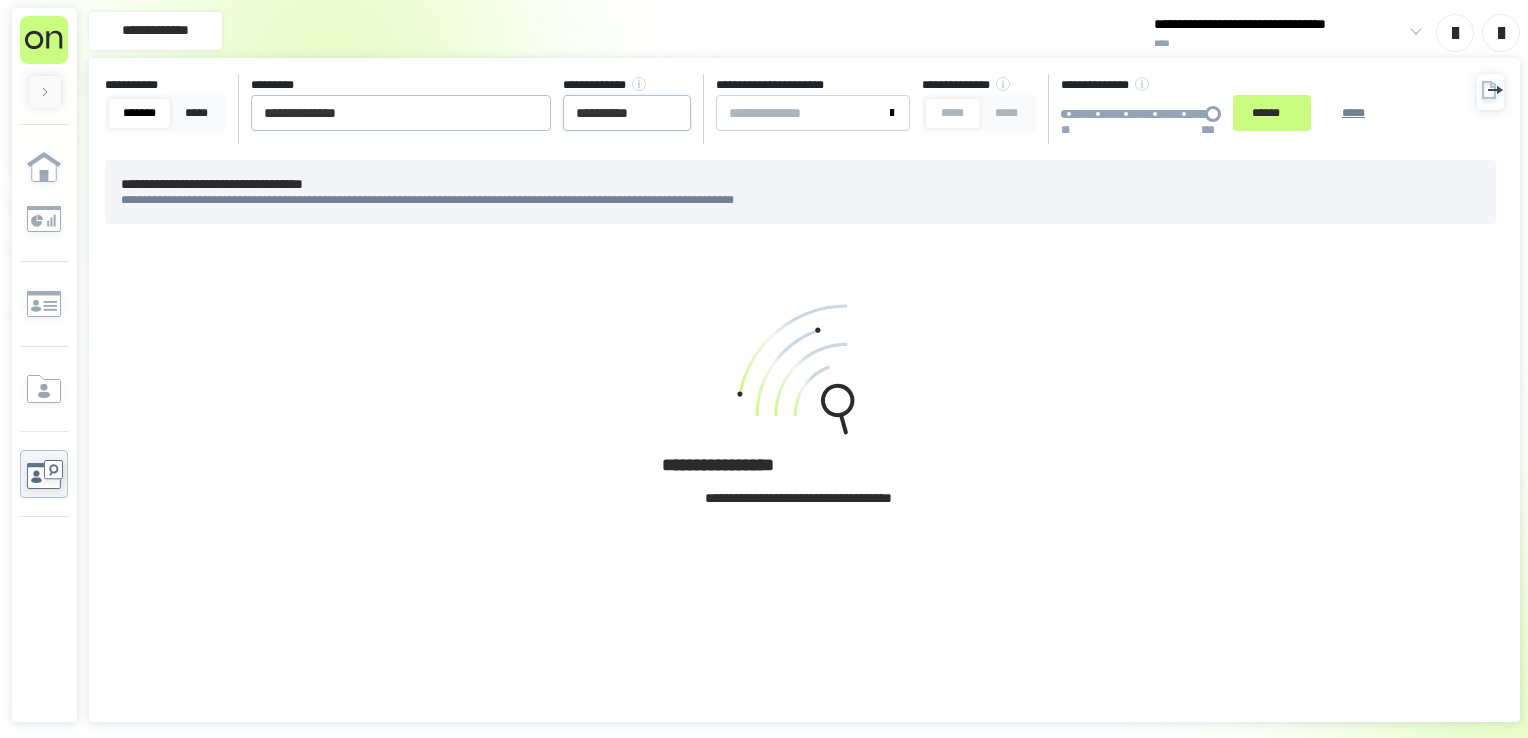 drag, startPoint x: 691, startPoint y: 122, endPoint x: 607, endPoint y: 122, distance: 84 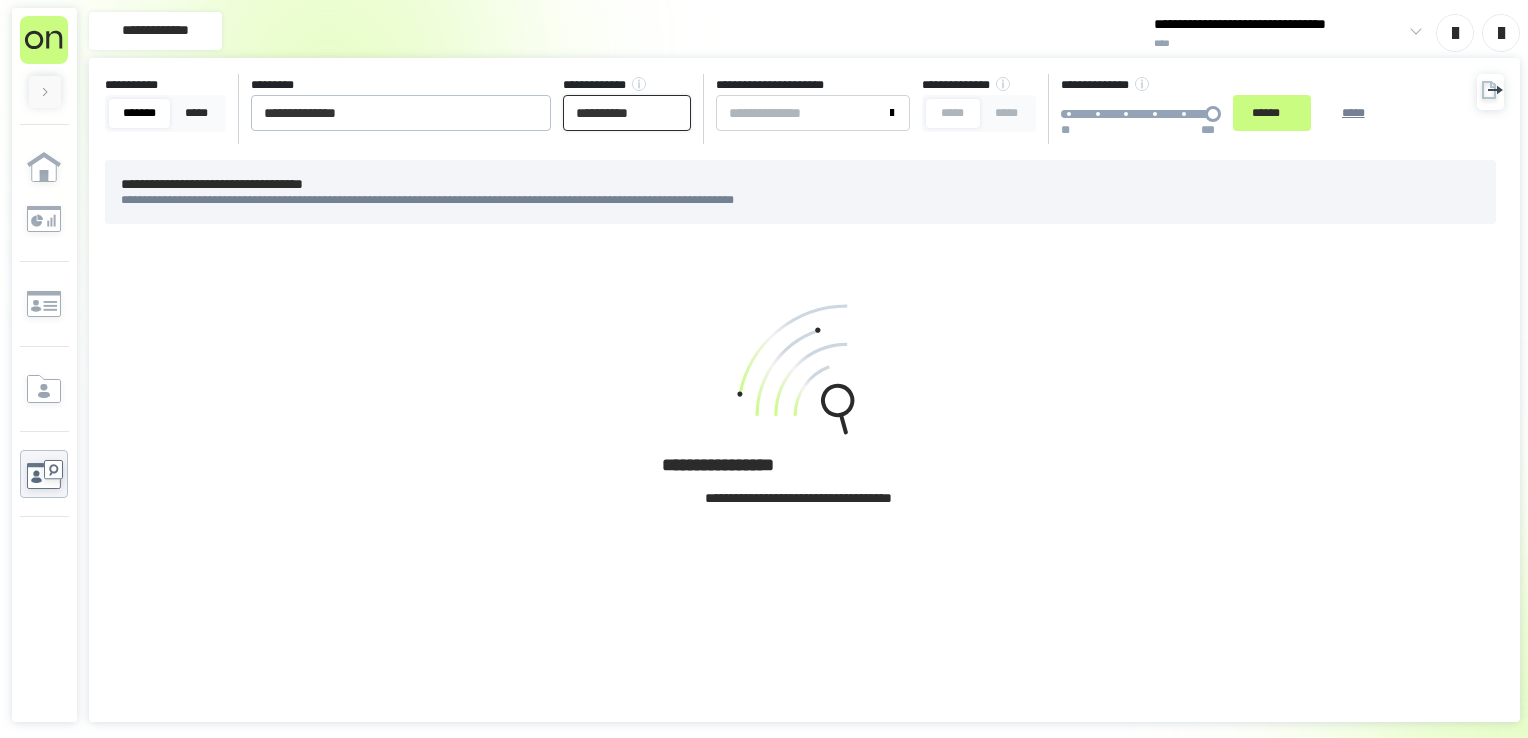 drag, startPoint x: 672, startPoint y: 121, endPoint x: 1199, endPoint y: 88, distance: 528.03217 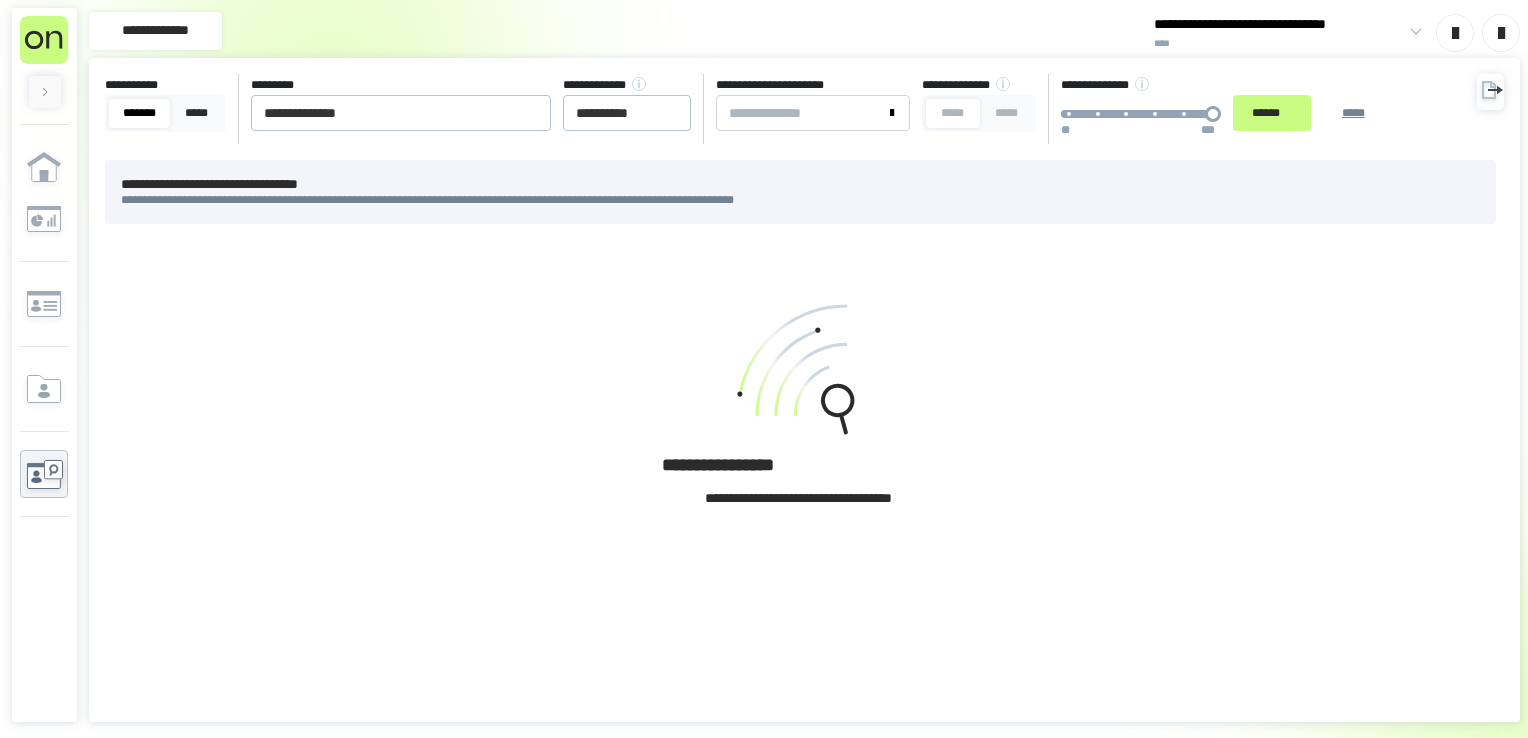 click on "**********" at bounding box center [804, 390] 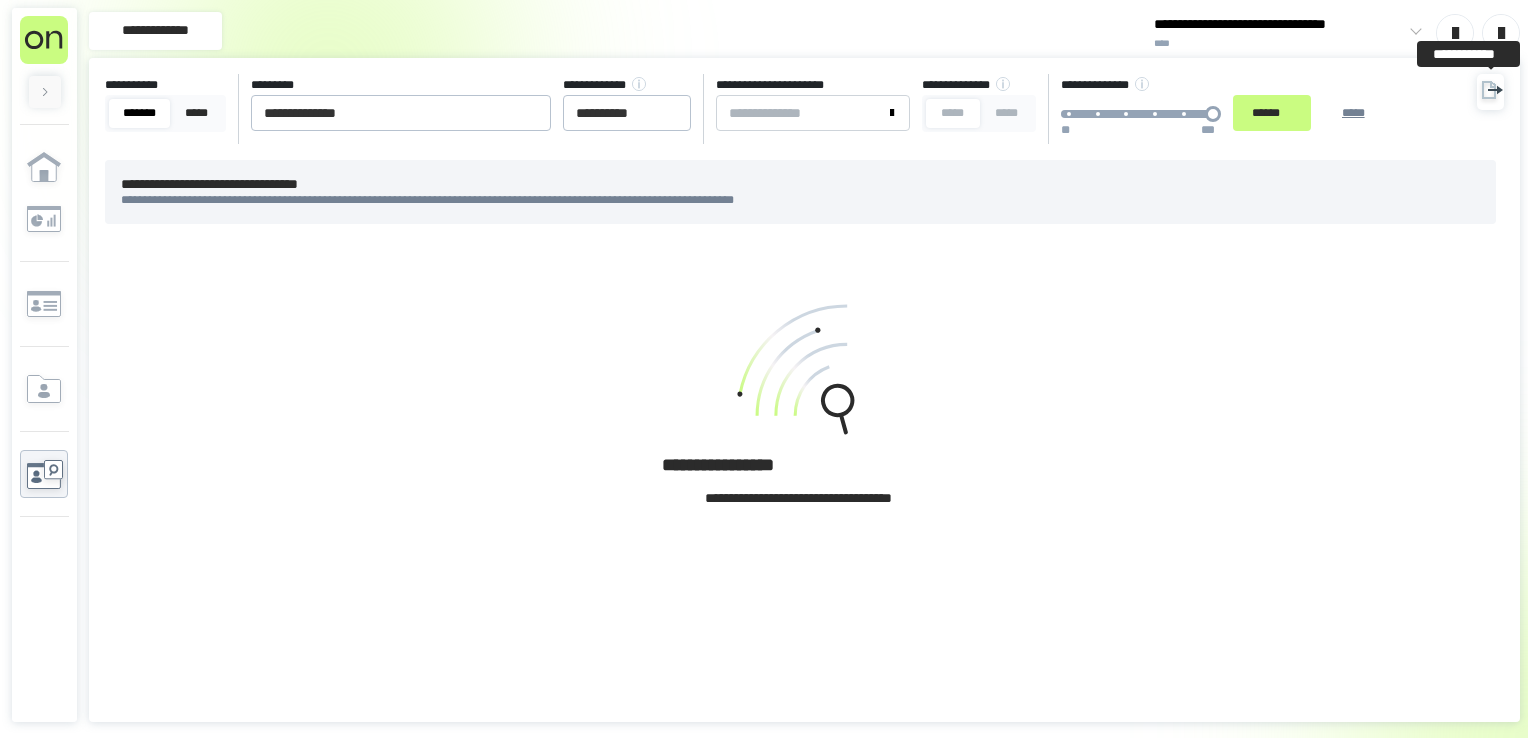 click 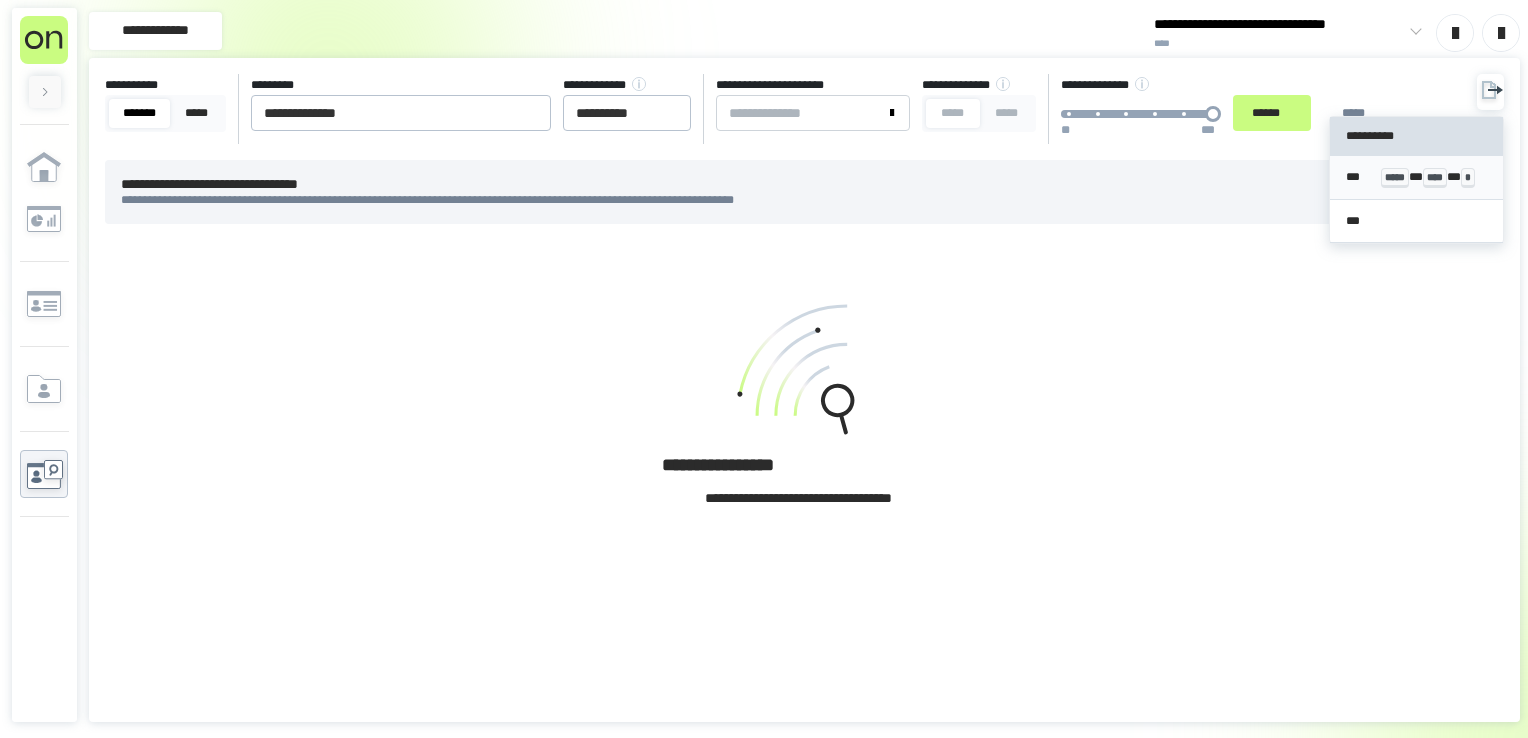 click on "****" at bounding box center [1435, 178] 